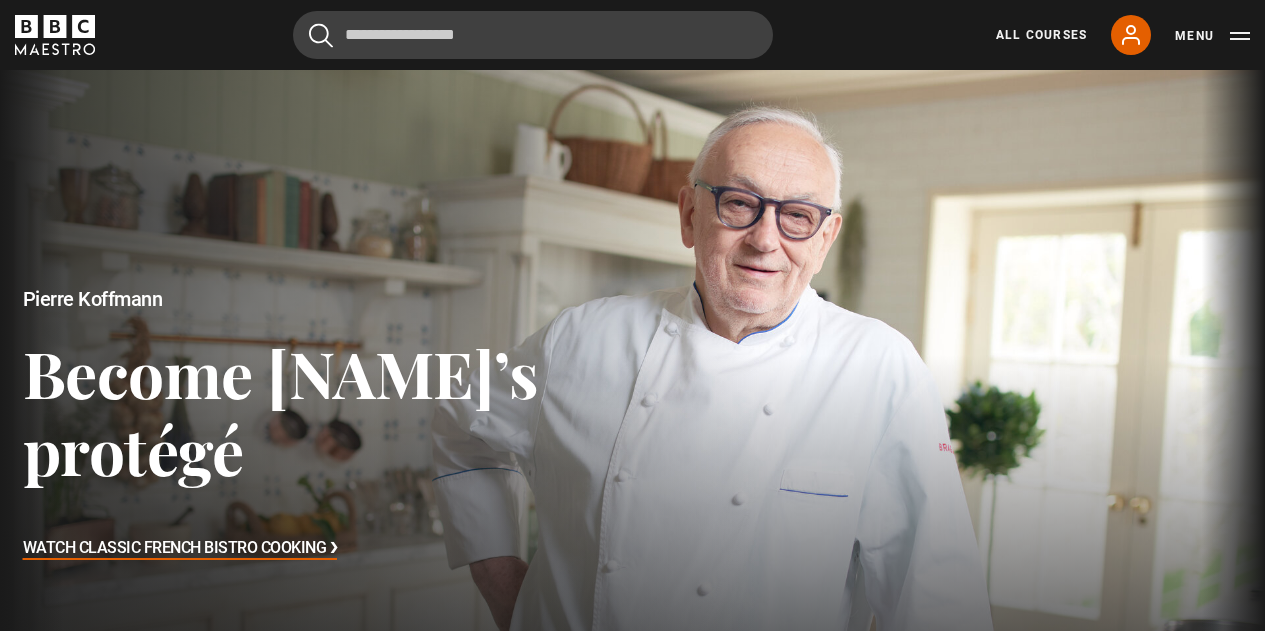 scroll, scrollTop: 0, scrollLeft: 0, axis: both 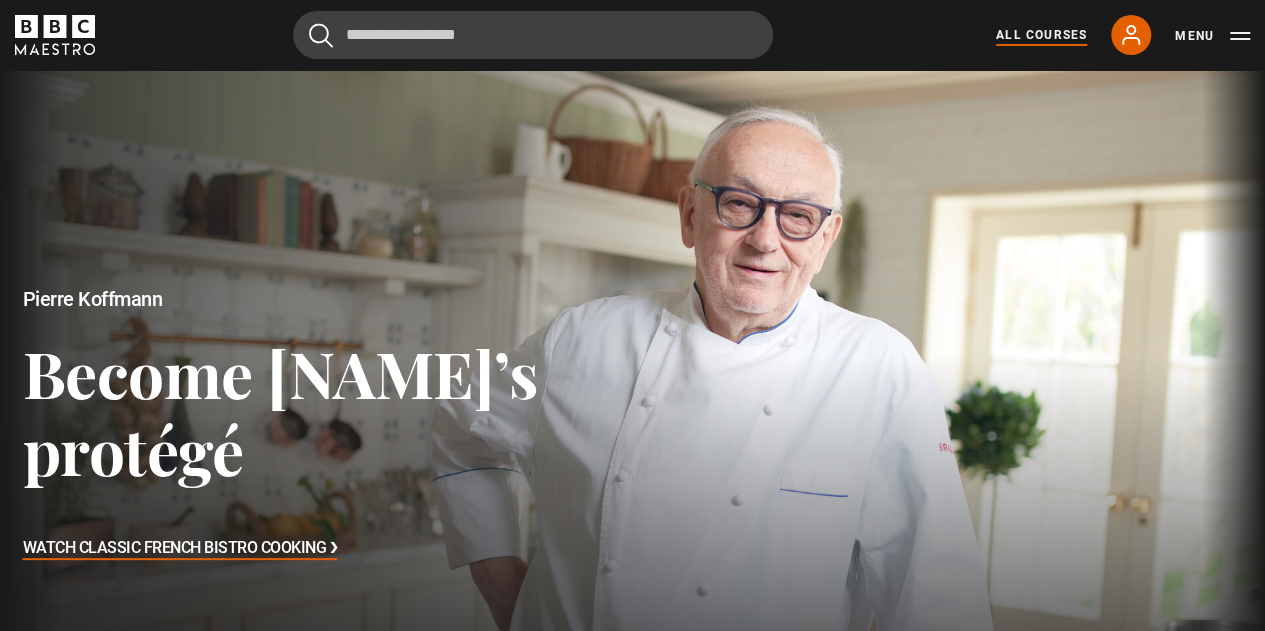 click on "All Courses" at bounding box center (1041, 35) 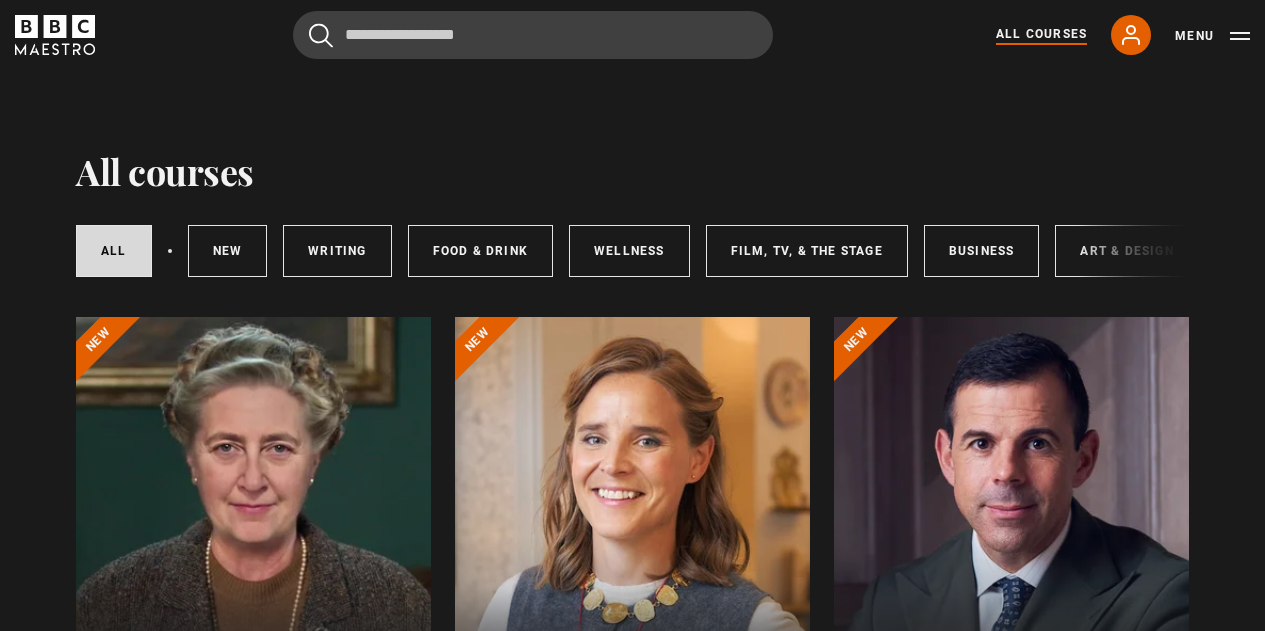 scroll, scrollTop: 0, scrollLeft: 0, axis: both 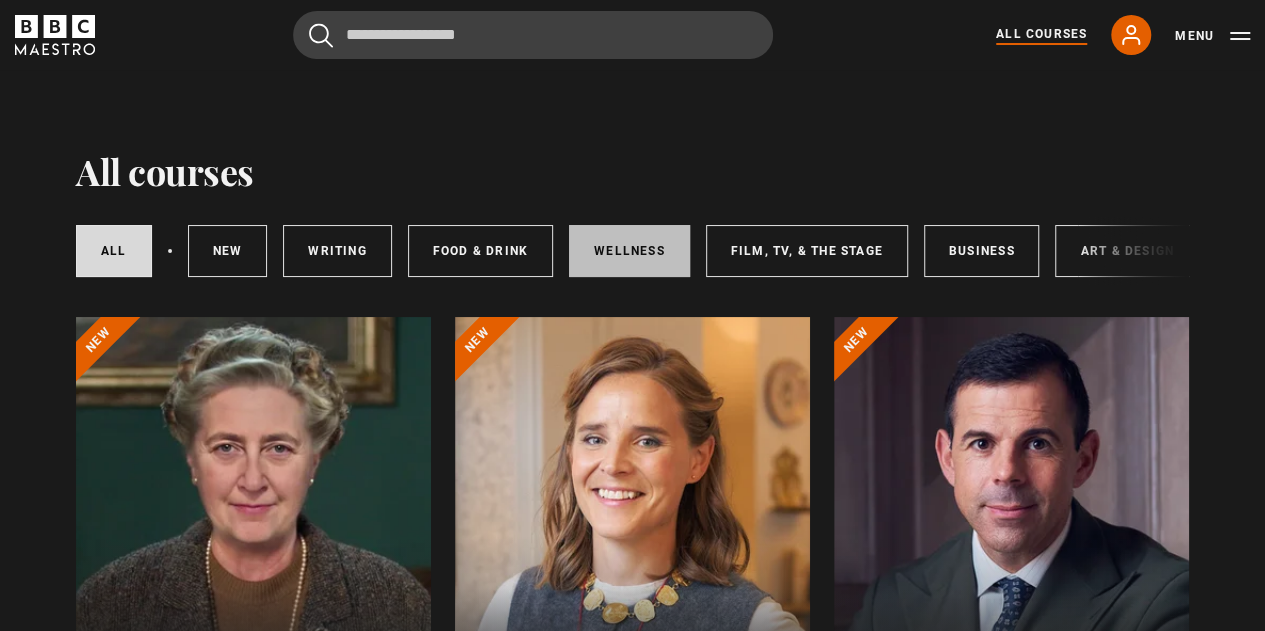 click on "Wellness" at bounding box center [629, 251] 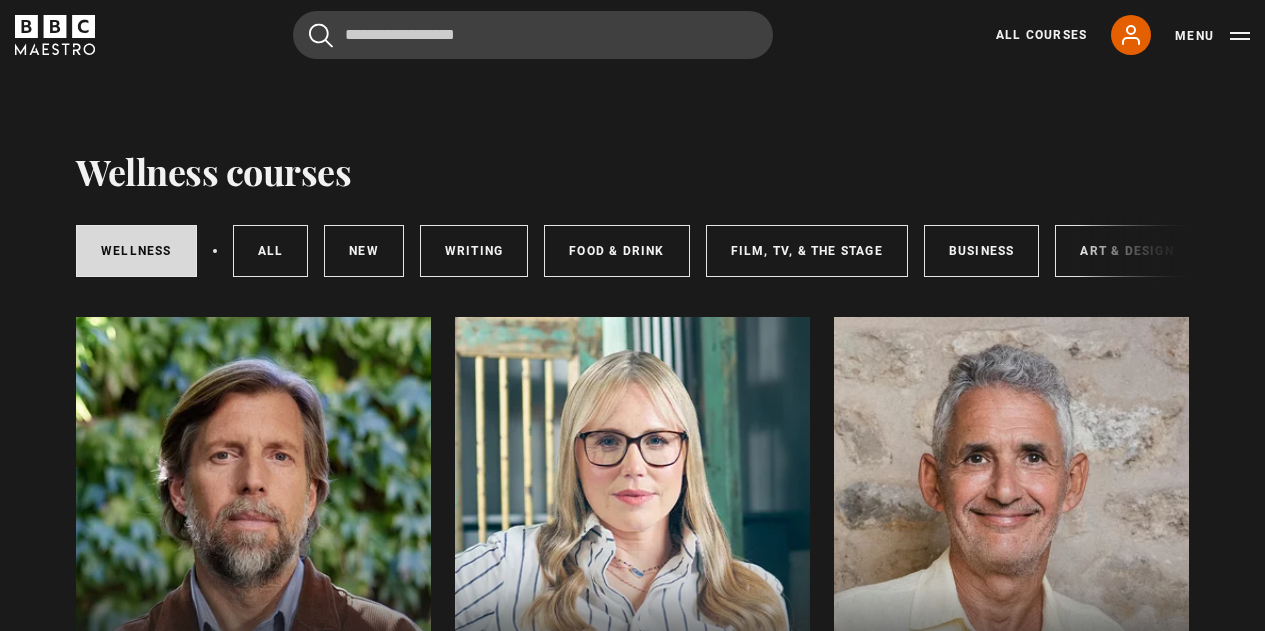 scroll, scrollTop: 0, scrollLeft: 0, axis: both 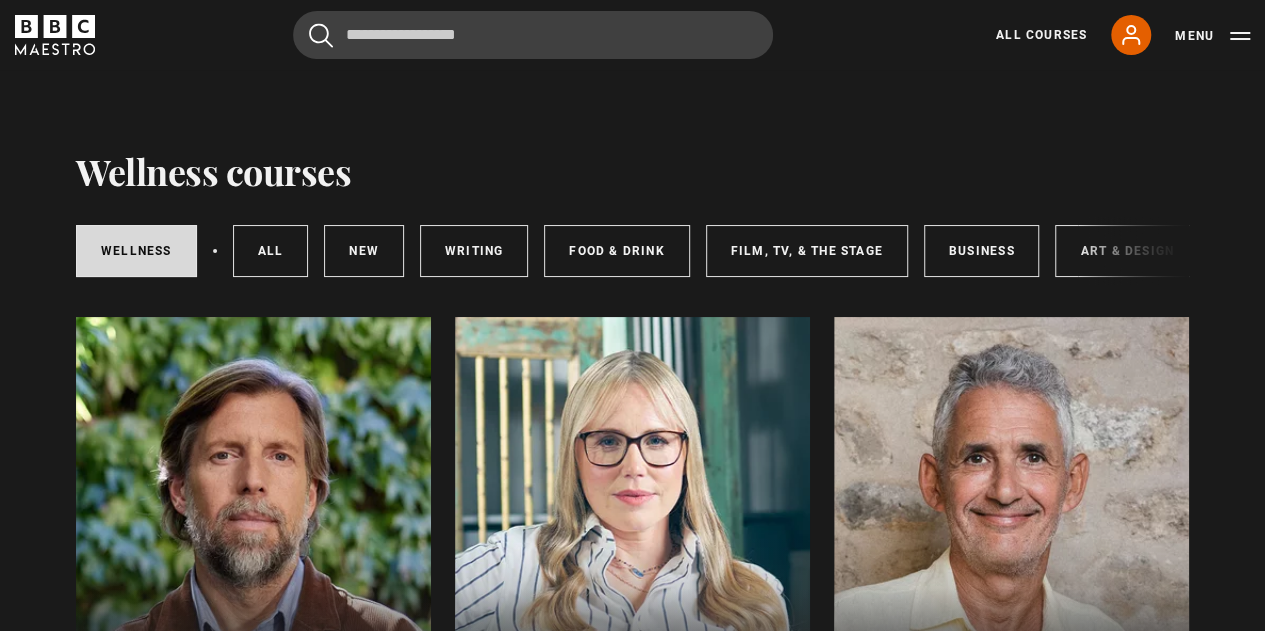 click at bounding box center (632, 557) 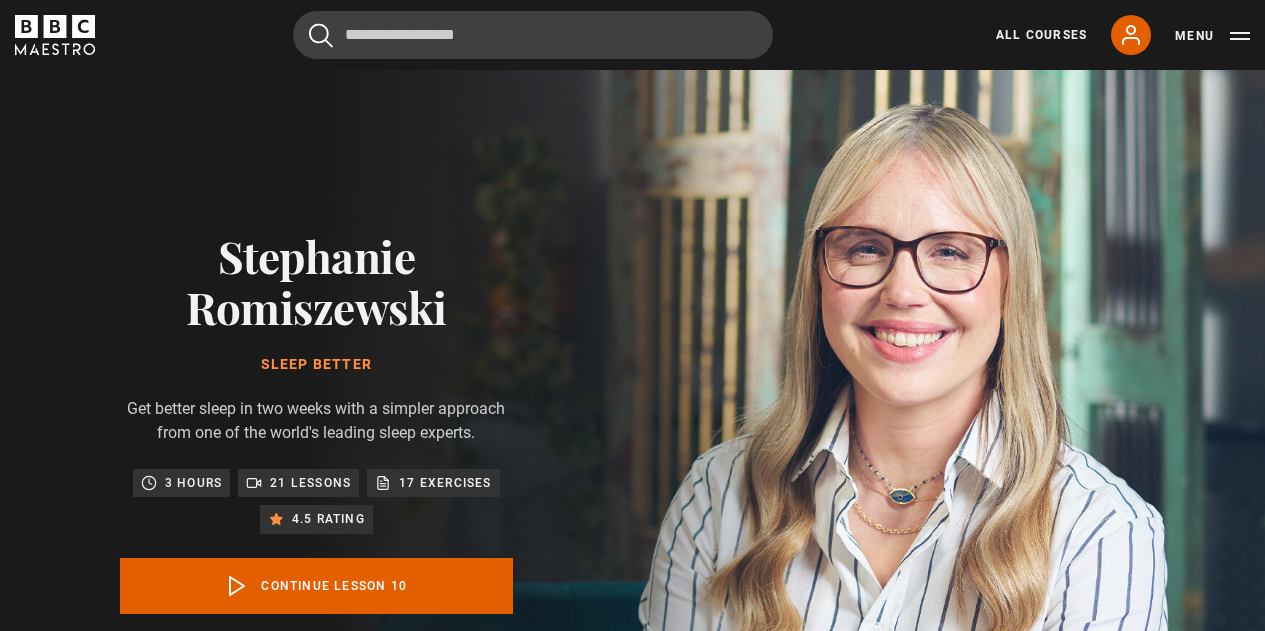 scroll, scrollTop: 855, scrollLeft: 0, axis: vertical 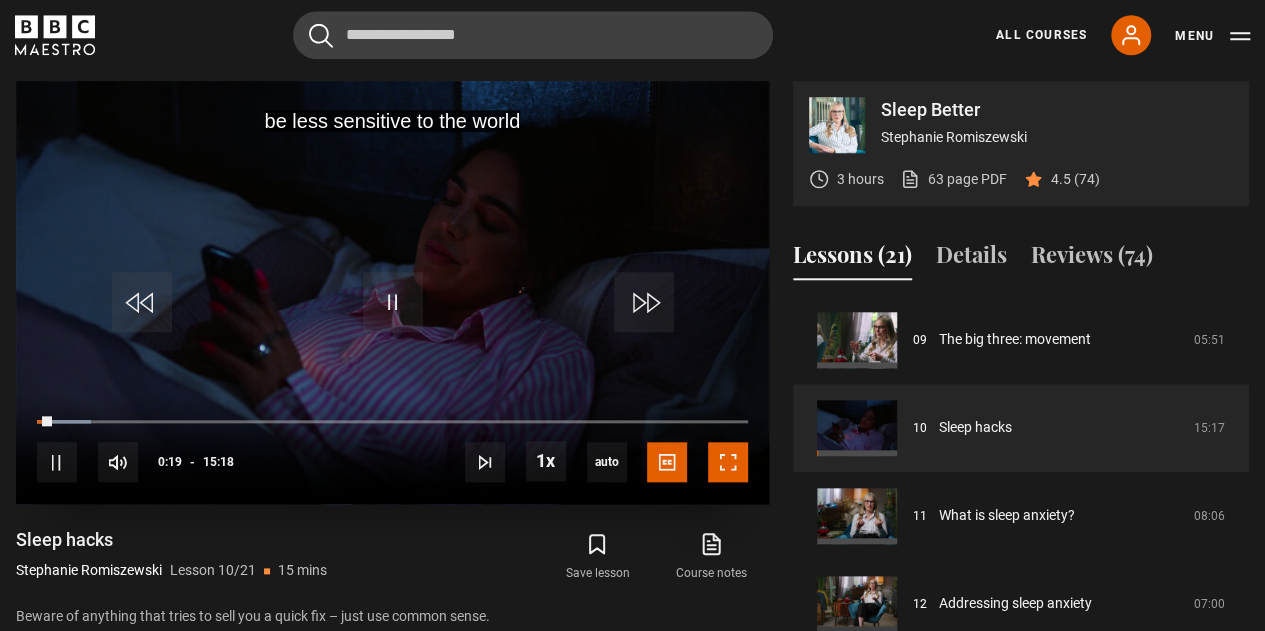click at bounding box center [728, 462] 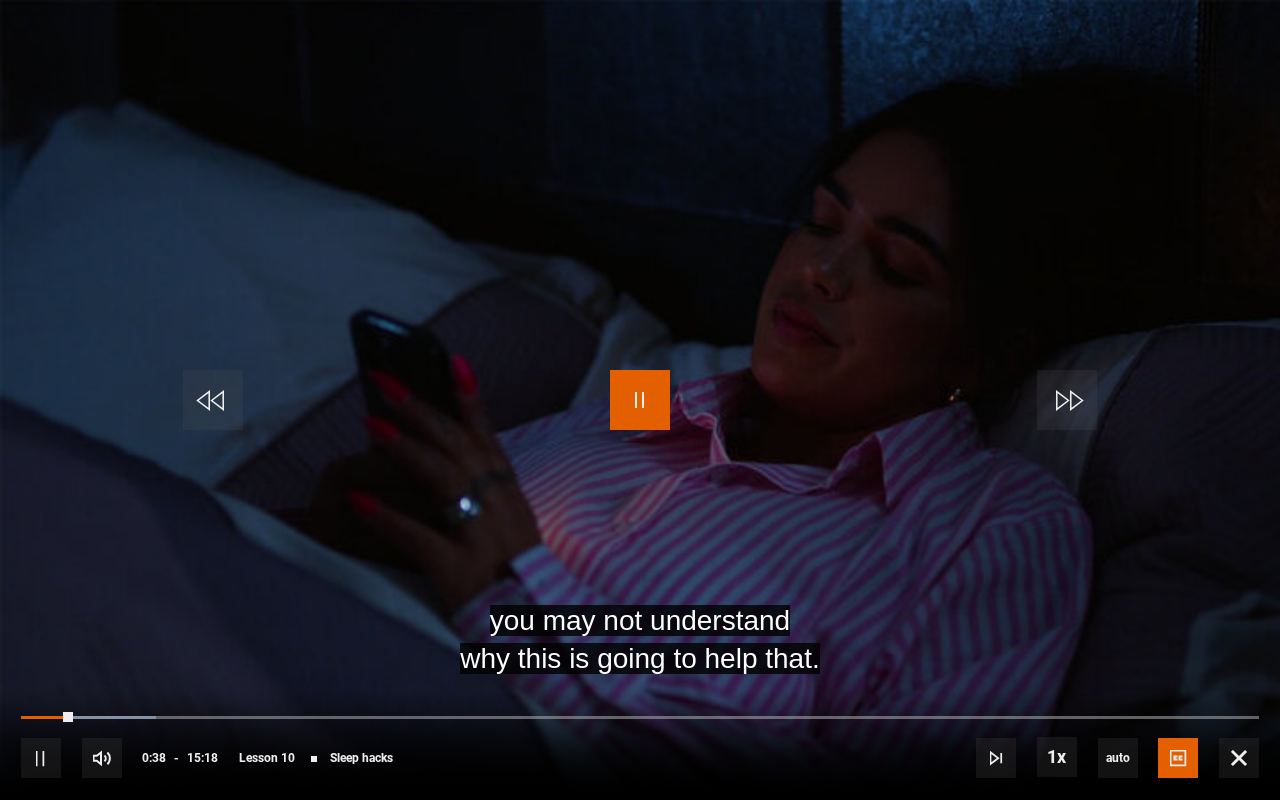 click at bounding box center (640, 400) 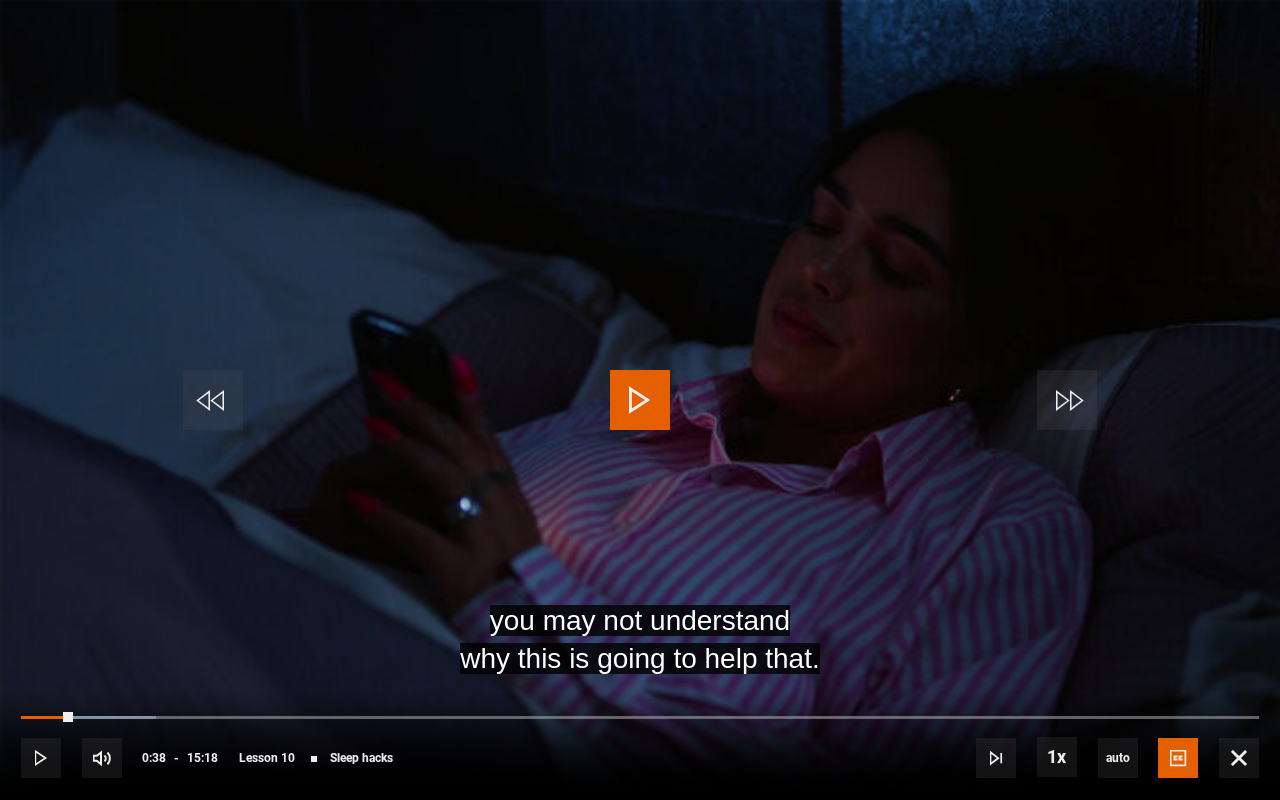 click at bounding box center [640, 400] 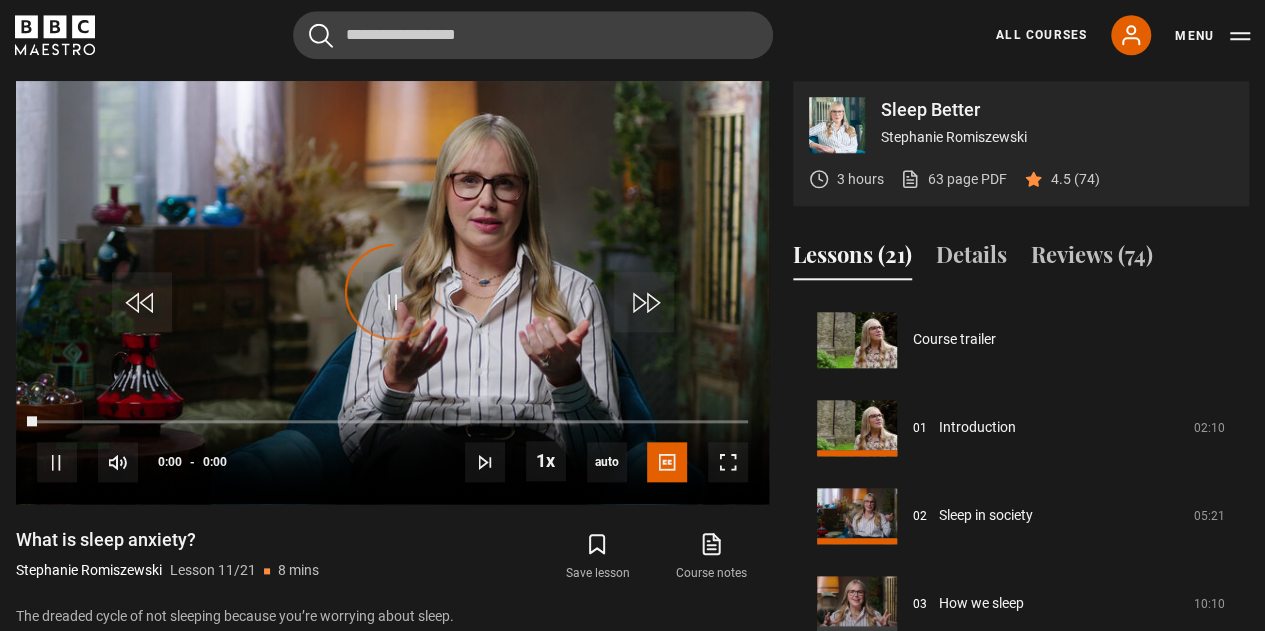 scroll, scrollTop: 880, scrollLeft: 0, axis: vertical 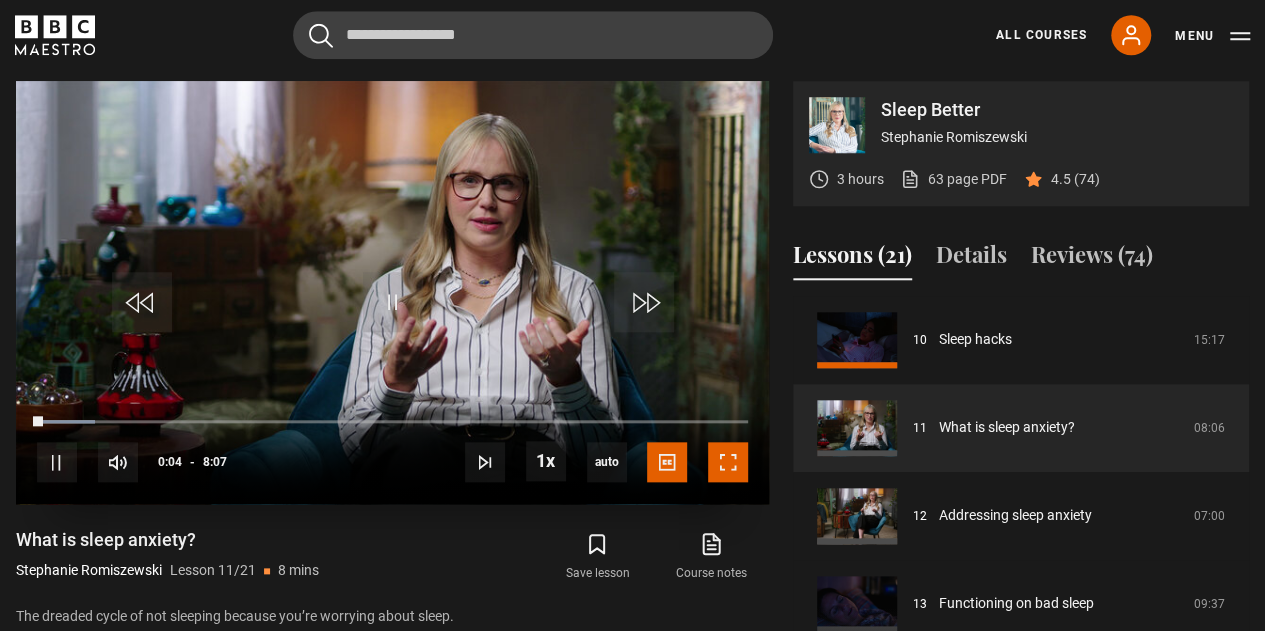 click at bounding box center (728, 462) 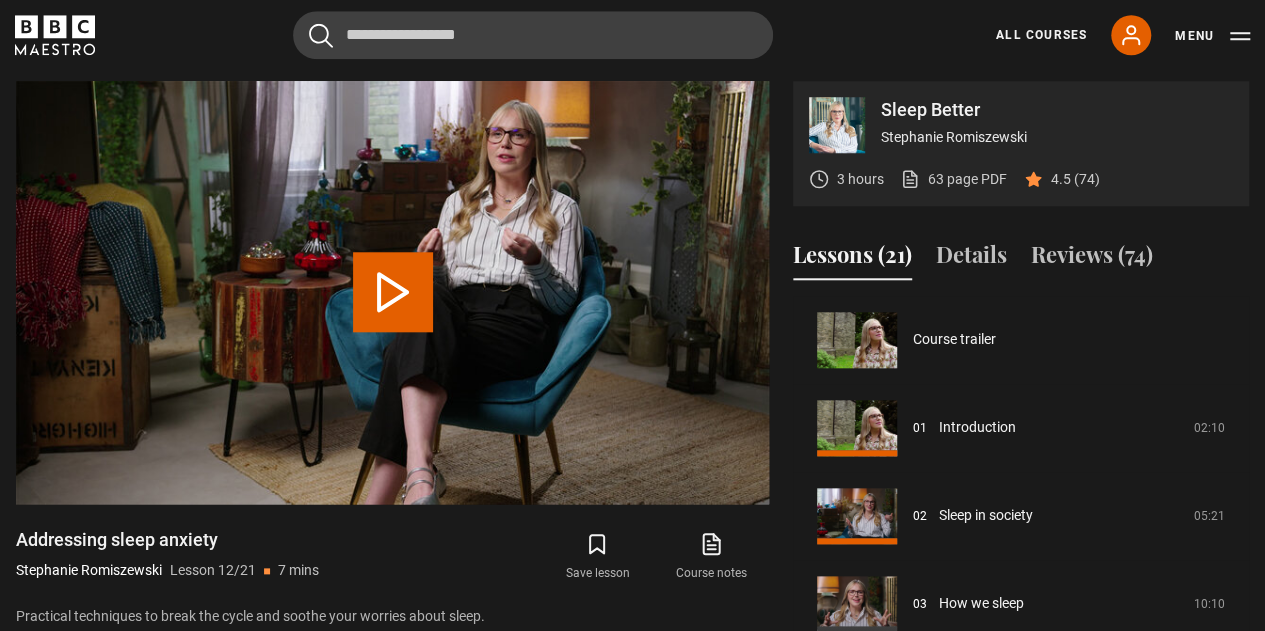 scroll, scrollTop: 968, scrollLeft: 0, axis: vertical 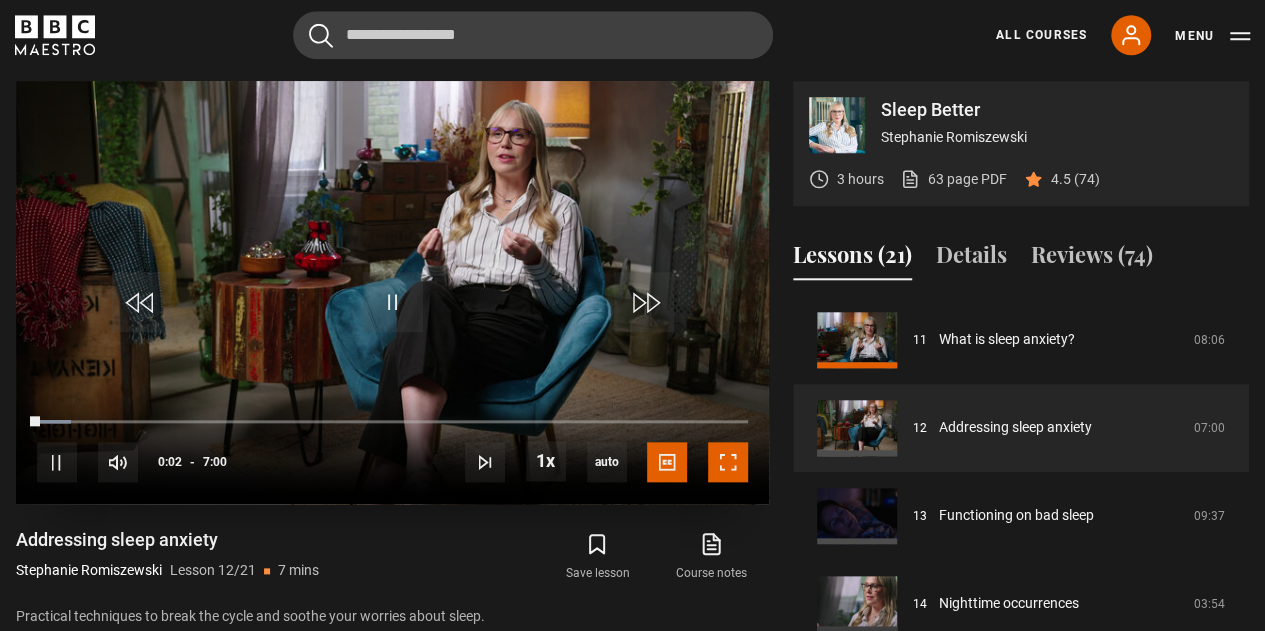 drag, startPoint x: 730, startPoint y: 460, endPoint x: 730, endPoint y: 581, distance: 121 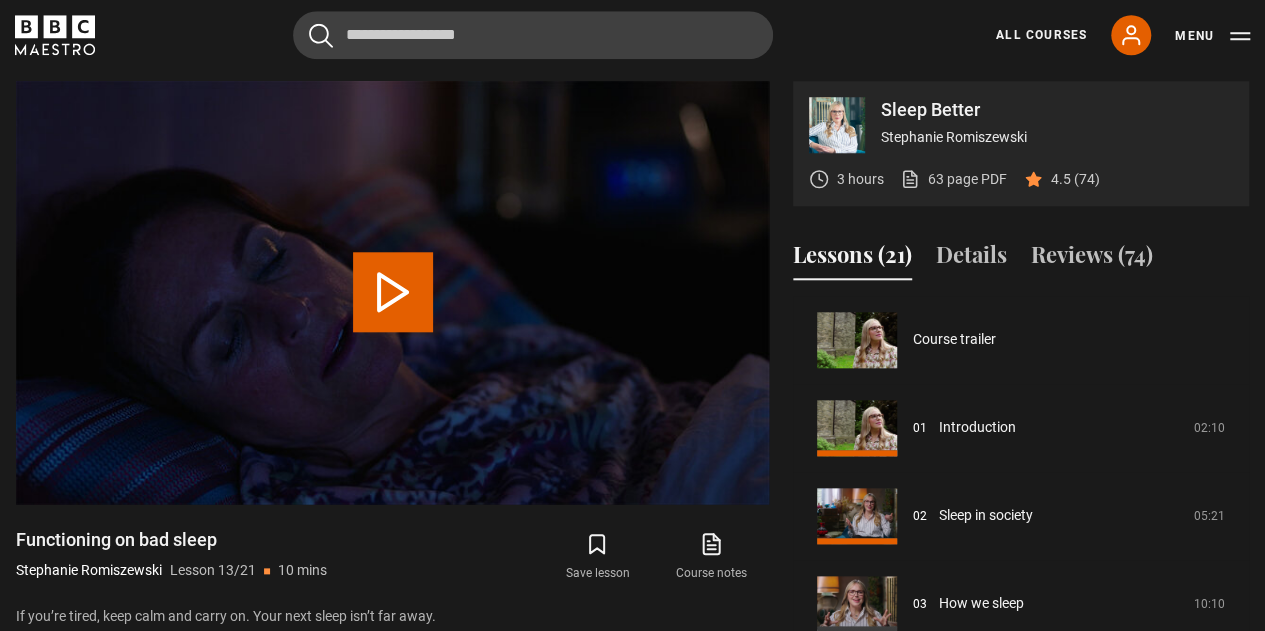 scroll, scrollTop: 1056, scrollLeft: 0, axis: vertical 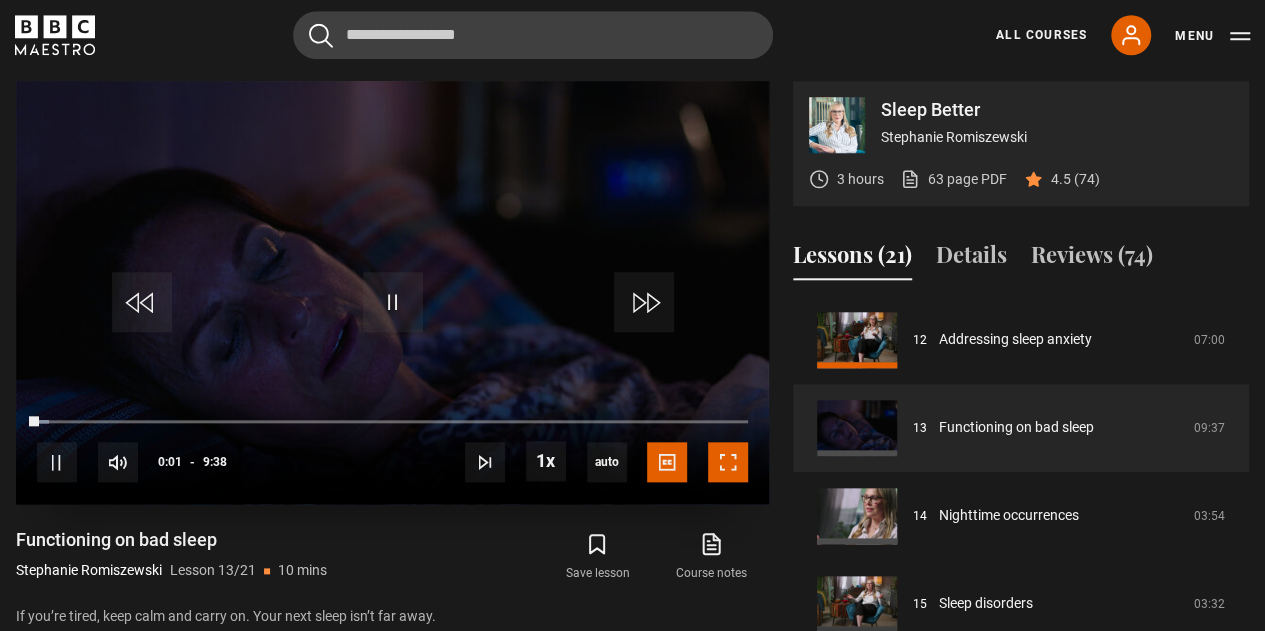 click at bounding box center (728, 462) 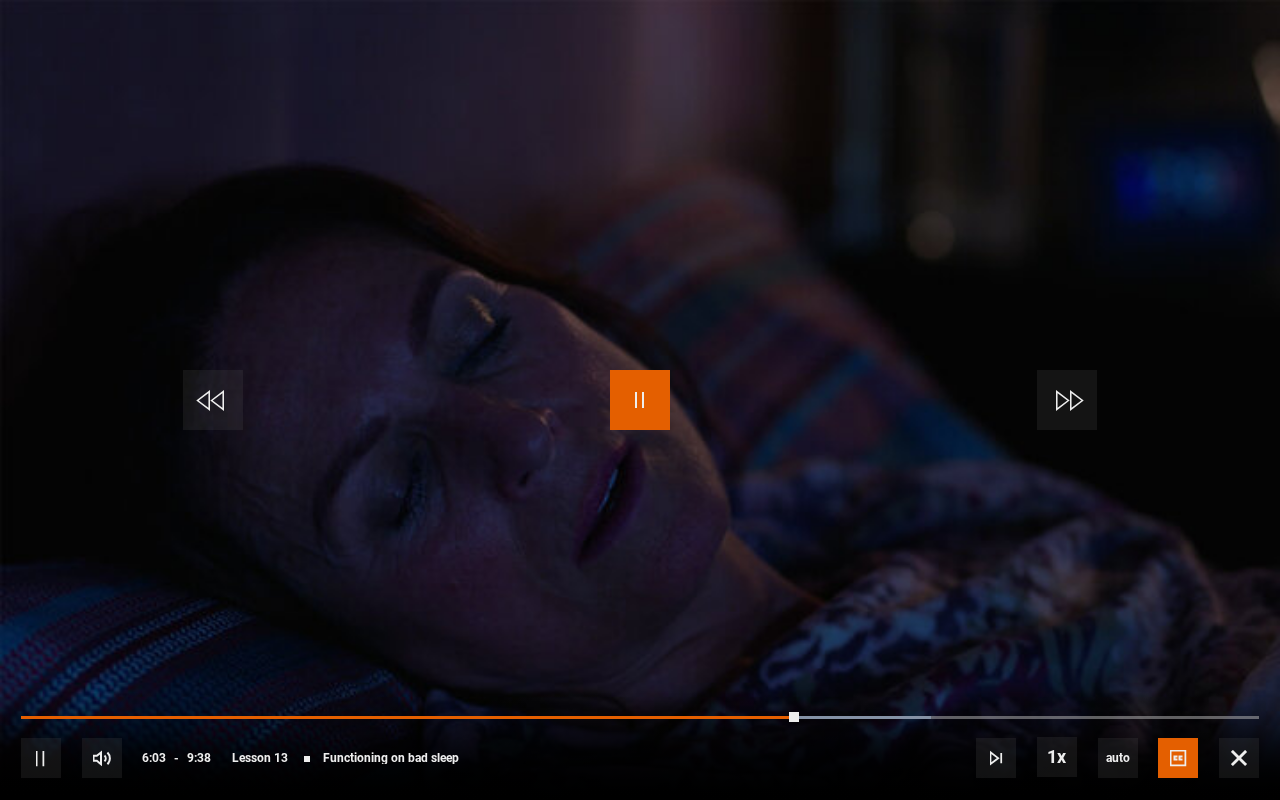 click at bounding box center [640, 400] 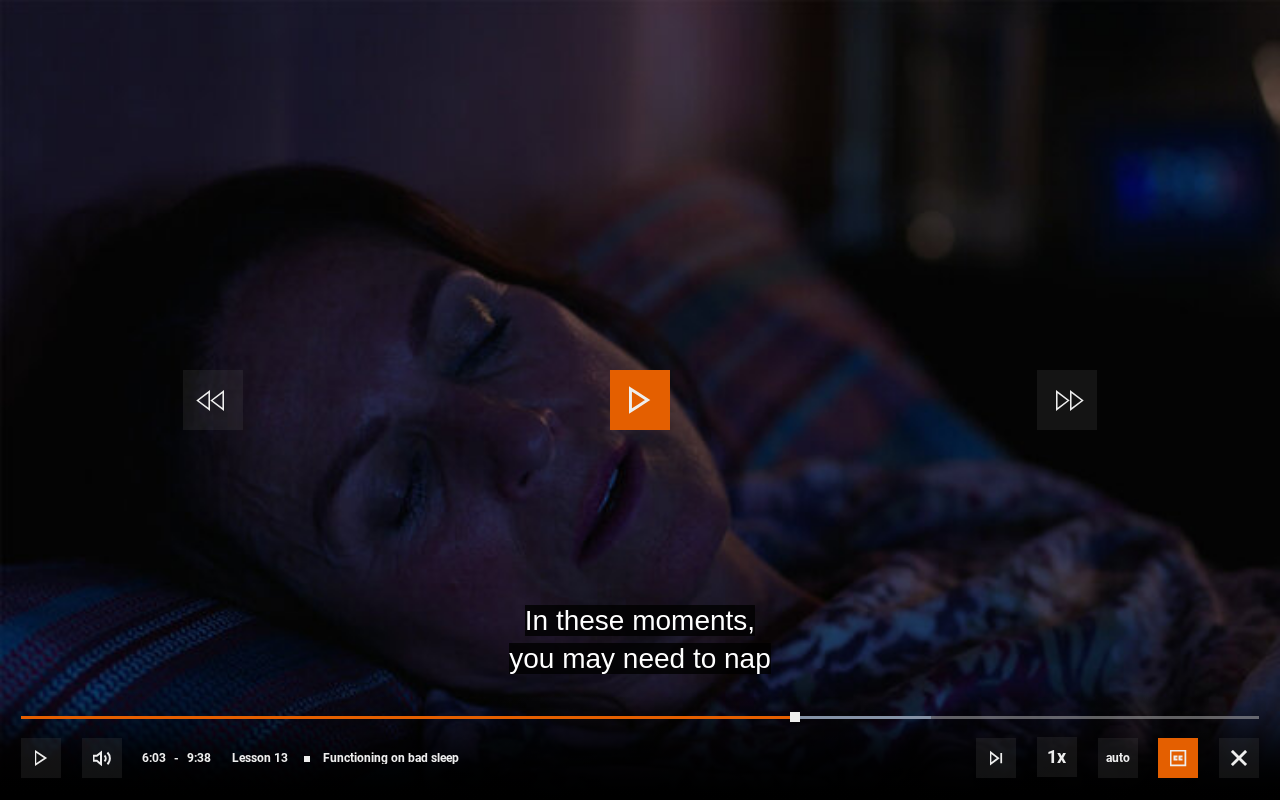 click at bounding box center [640, 400] 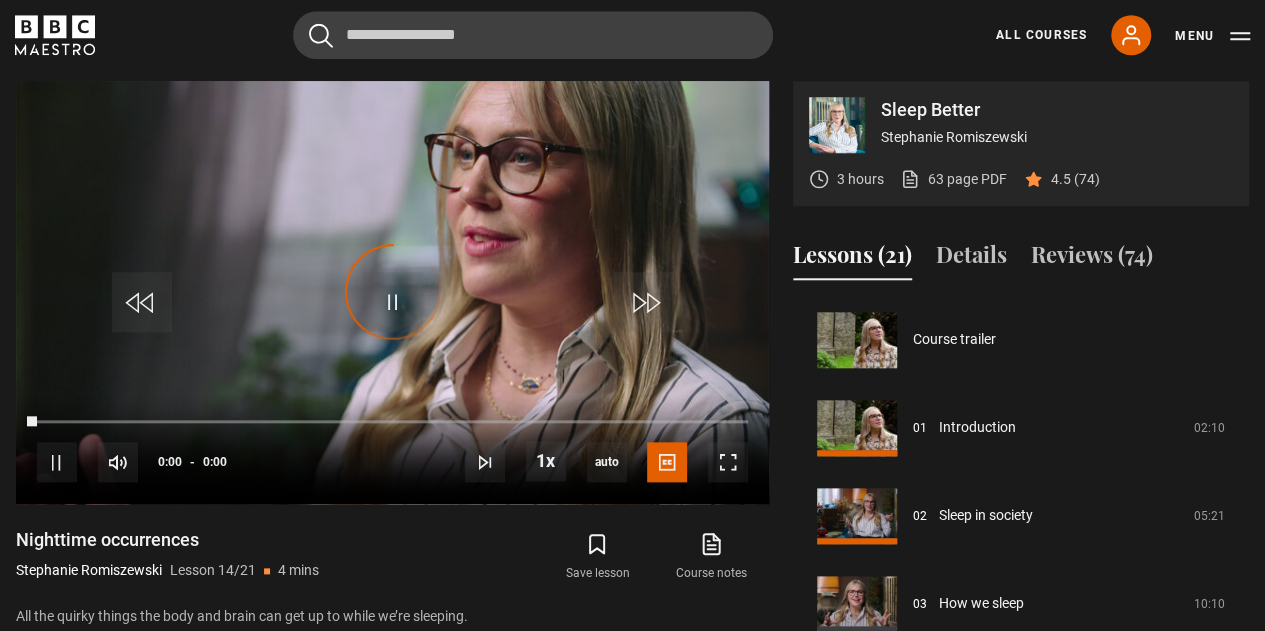 scroll, scrollTop: 1144, scrollLeft: 0, axis: vertical 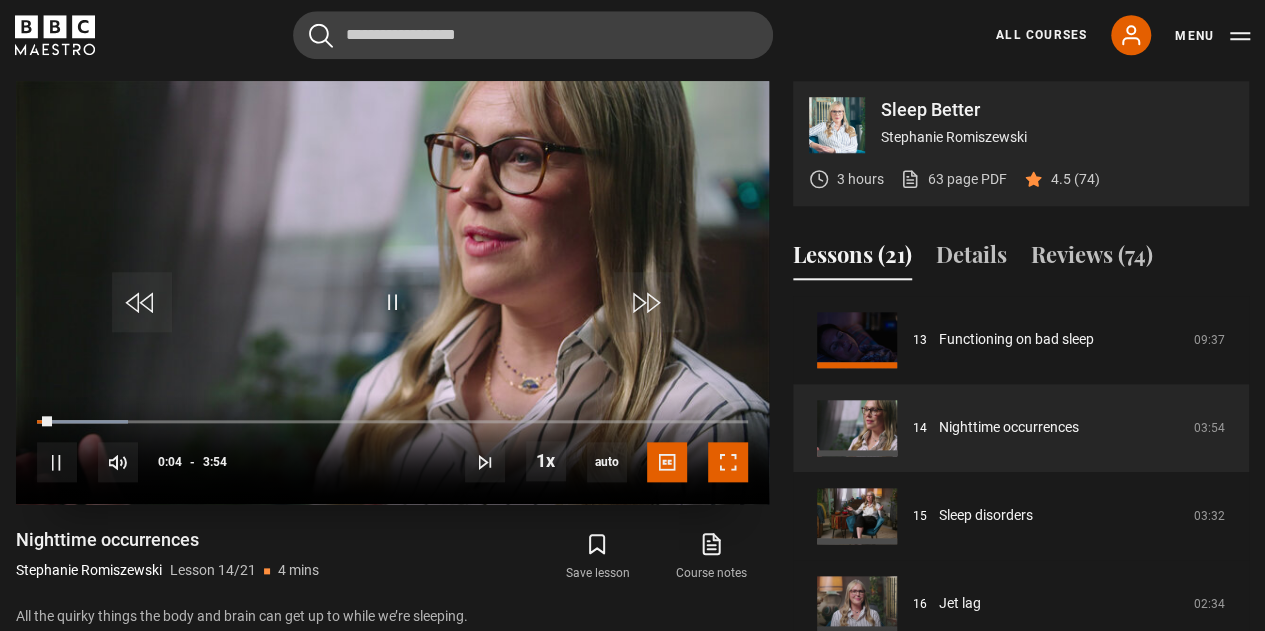 click at bounding box center [728, 462] 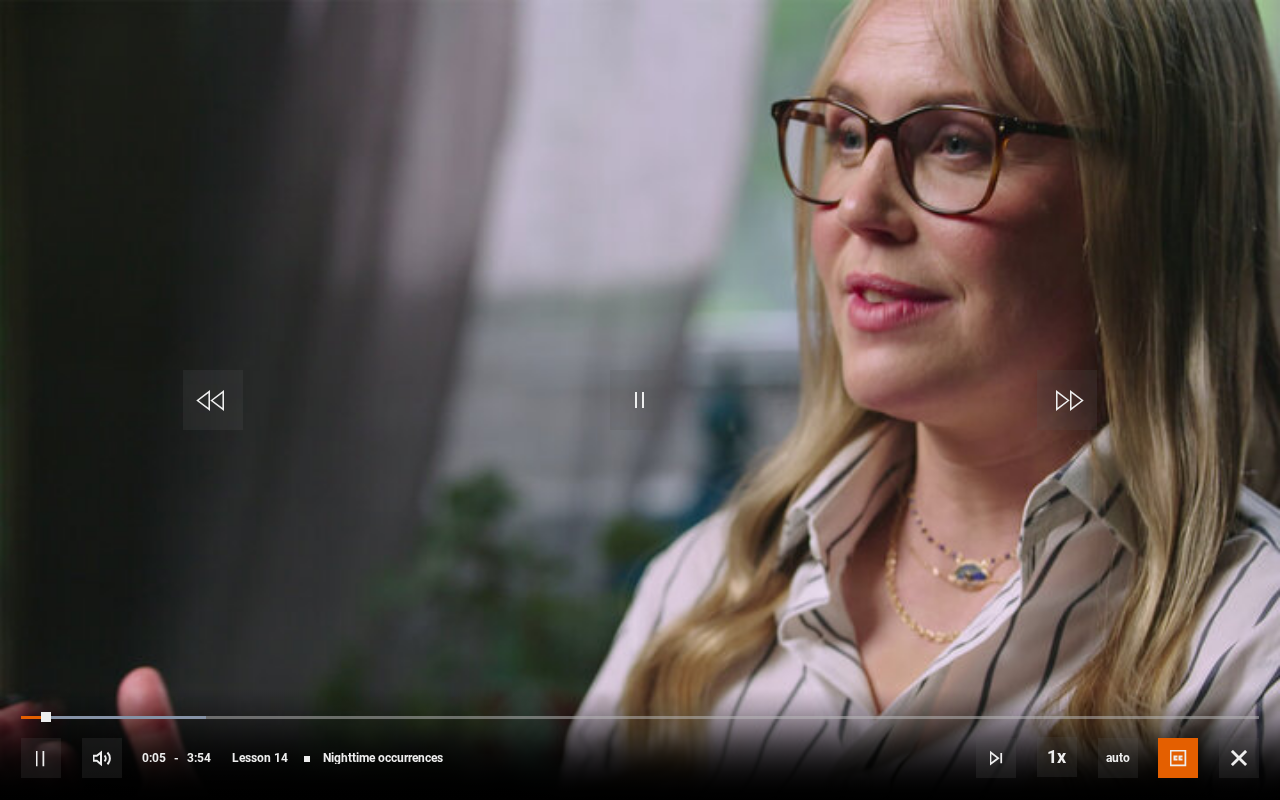 drag, startPoint x: 734, startPoint y: 586, endPoint x: 983, endPoint y: 396, distance: 313.2108 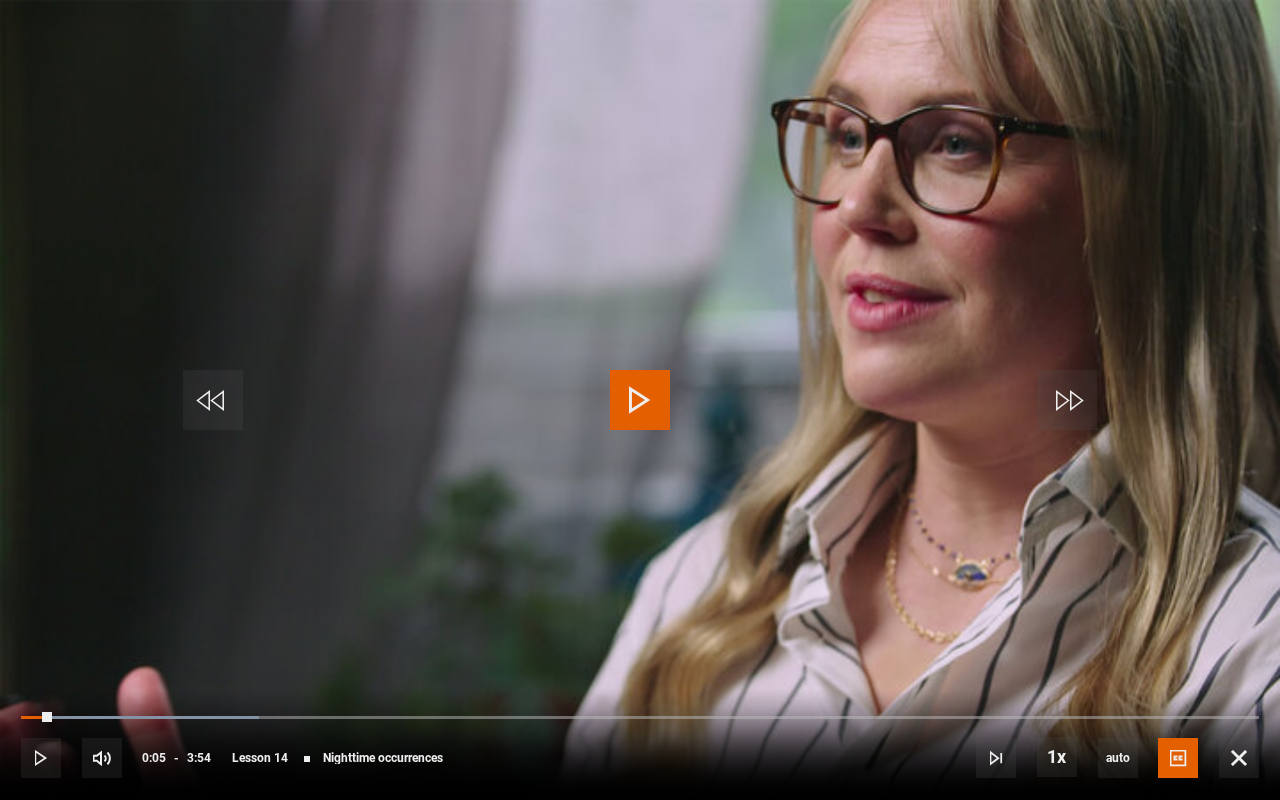 click at bounding box center (640, 400) 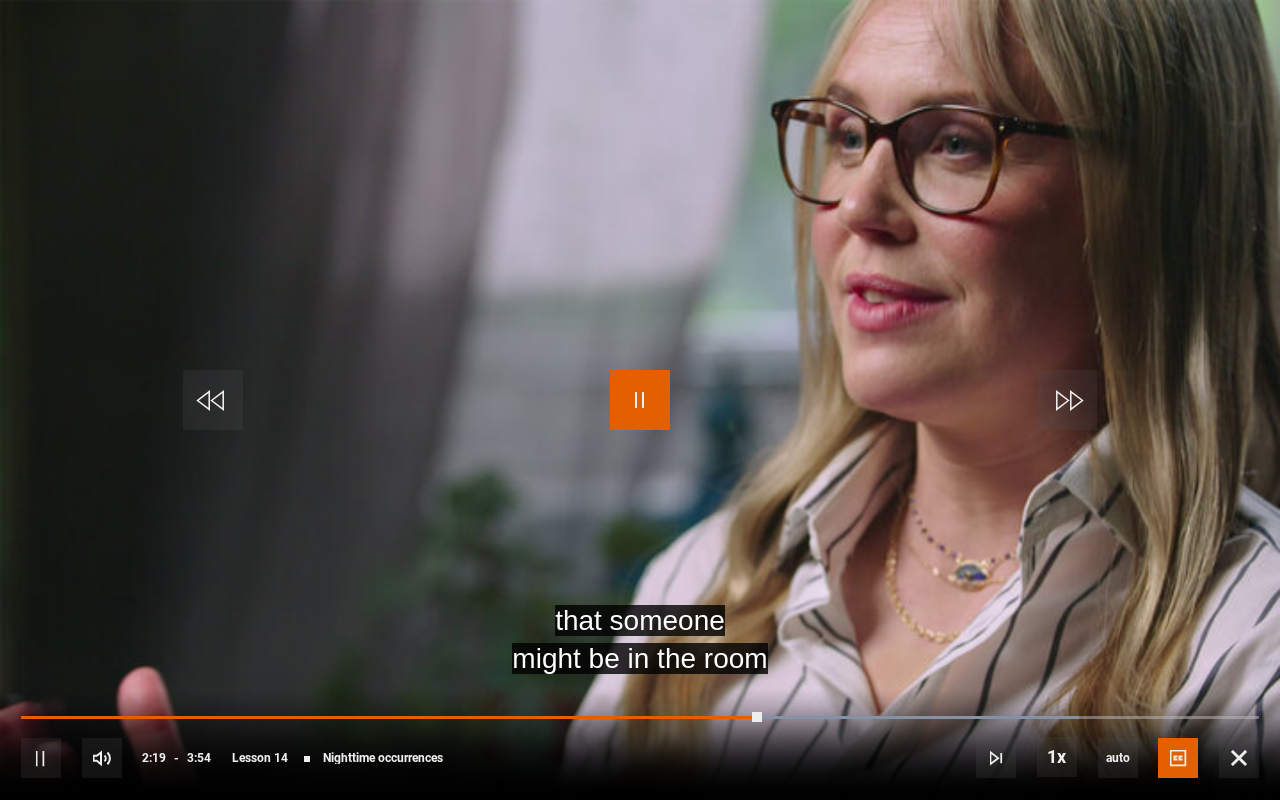 click at bounding box center (640, 400) 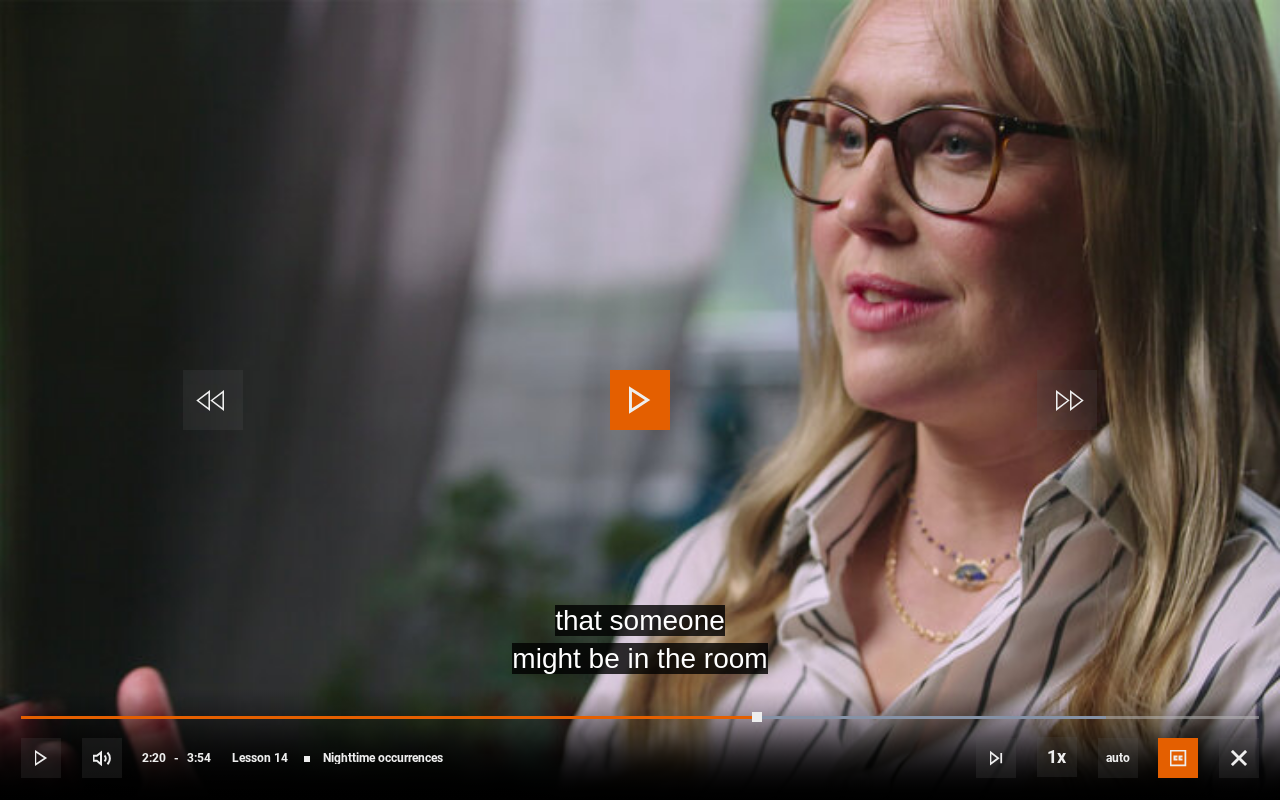 click at bounding box center (640, 400) 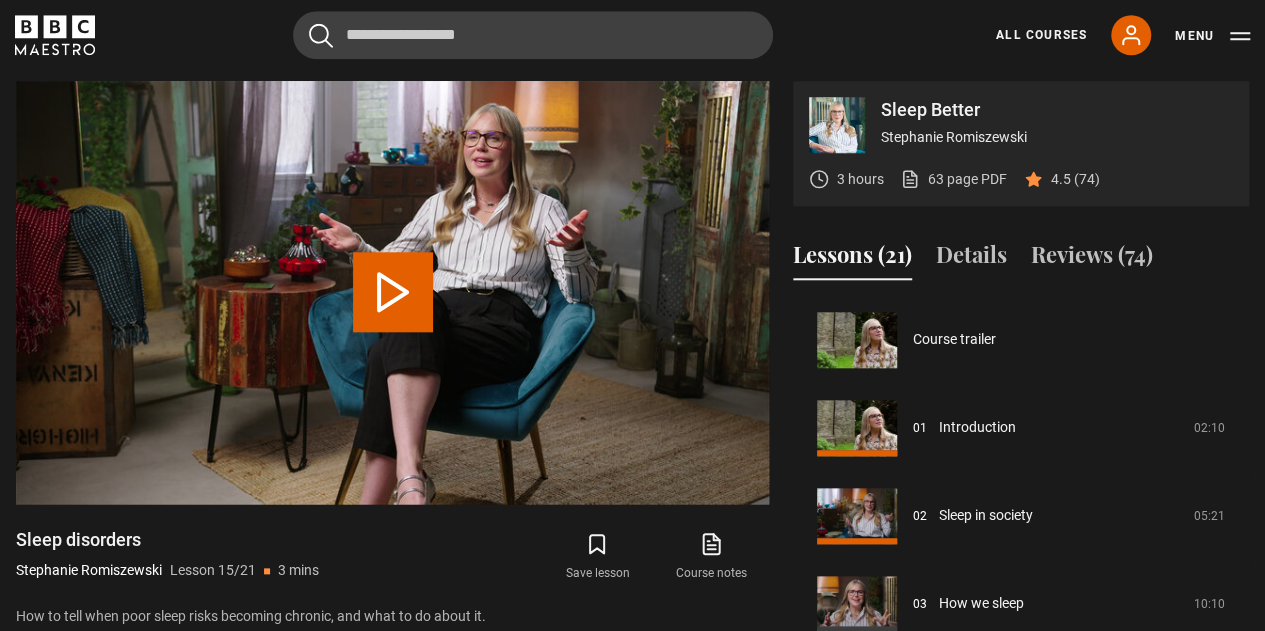 scroll, scrollTop: 1232, scrollLeft: 0, axis: vertical 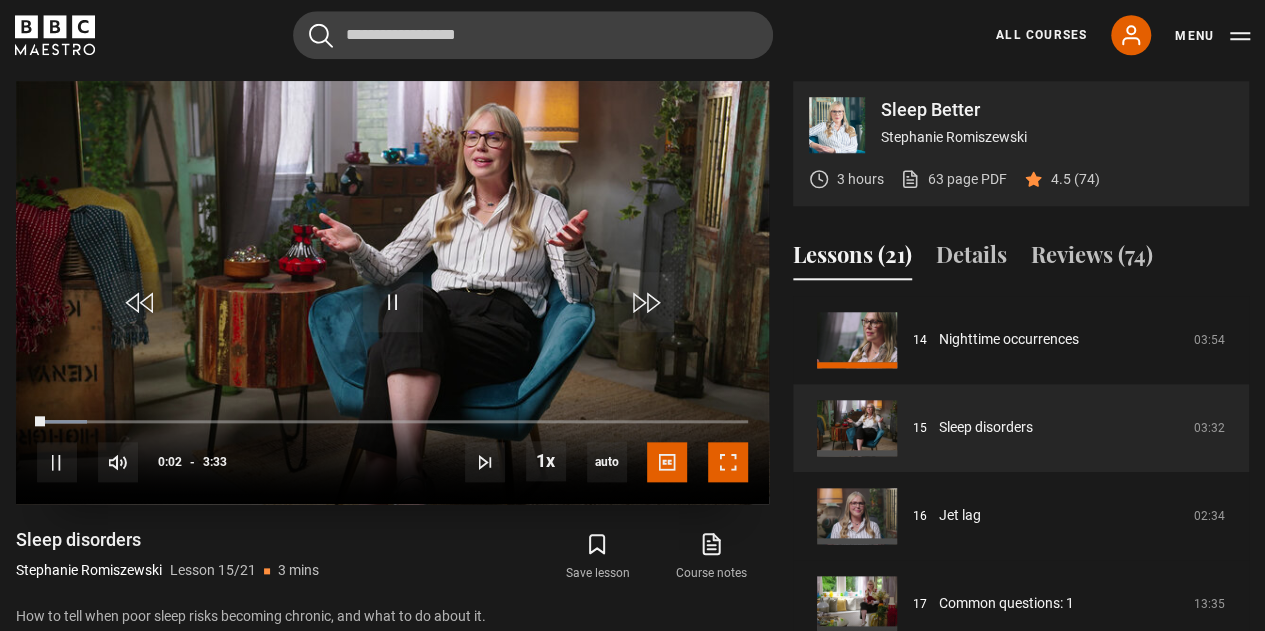 click at bounding box center (728, 462) 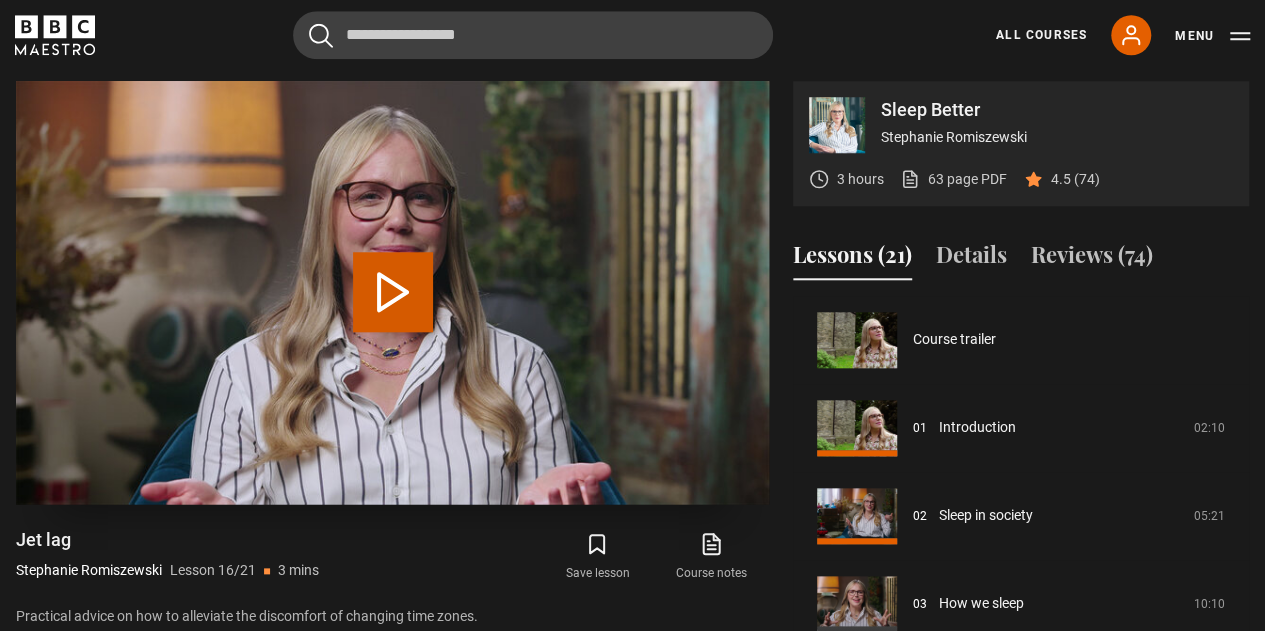 scroll, scrollTop: 1320, scrollLeft: 0, axis: vertical 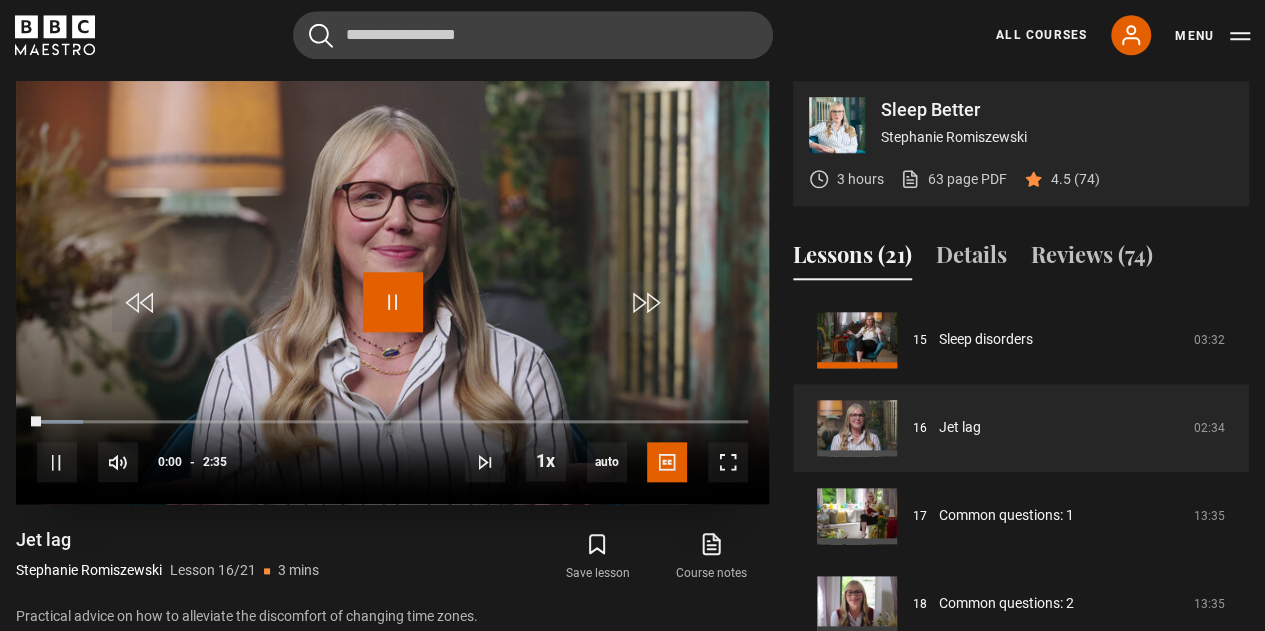 click at bounding box center (393, 302) 